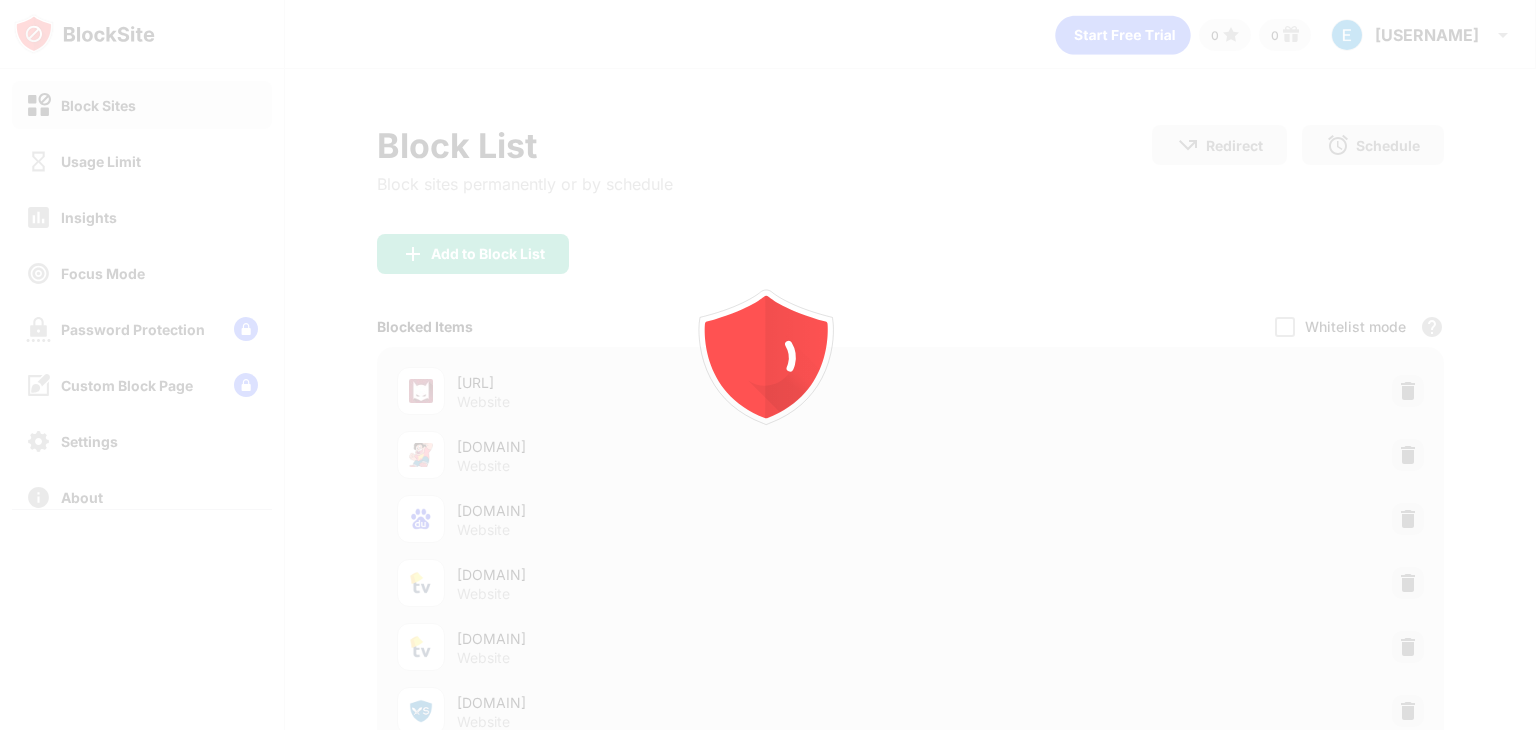 scroll, scrollTop: 0, scrollLeft: 0, axis: both 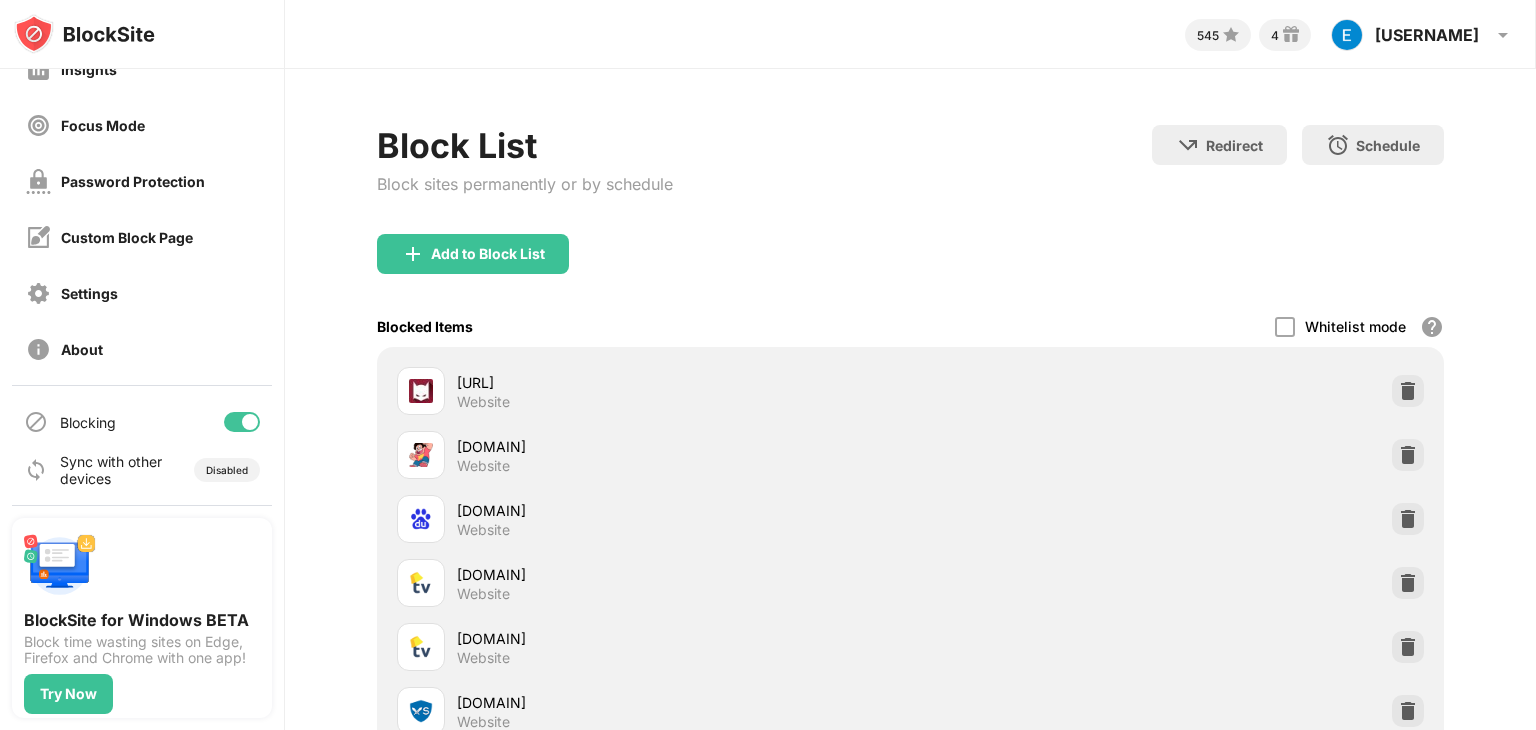 click at bounding box center [242, 422] 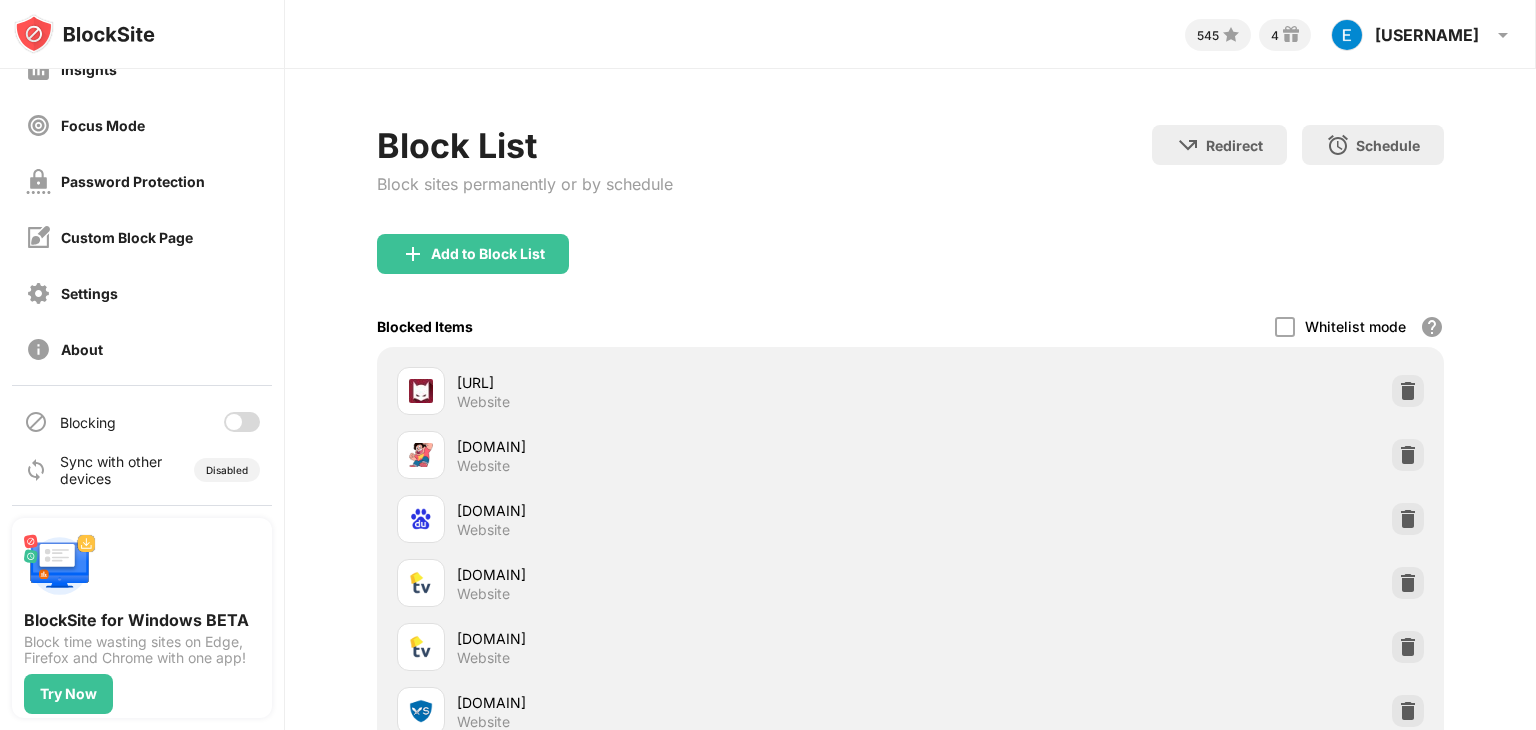 click at bounding box center [234, 422] 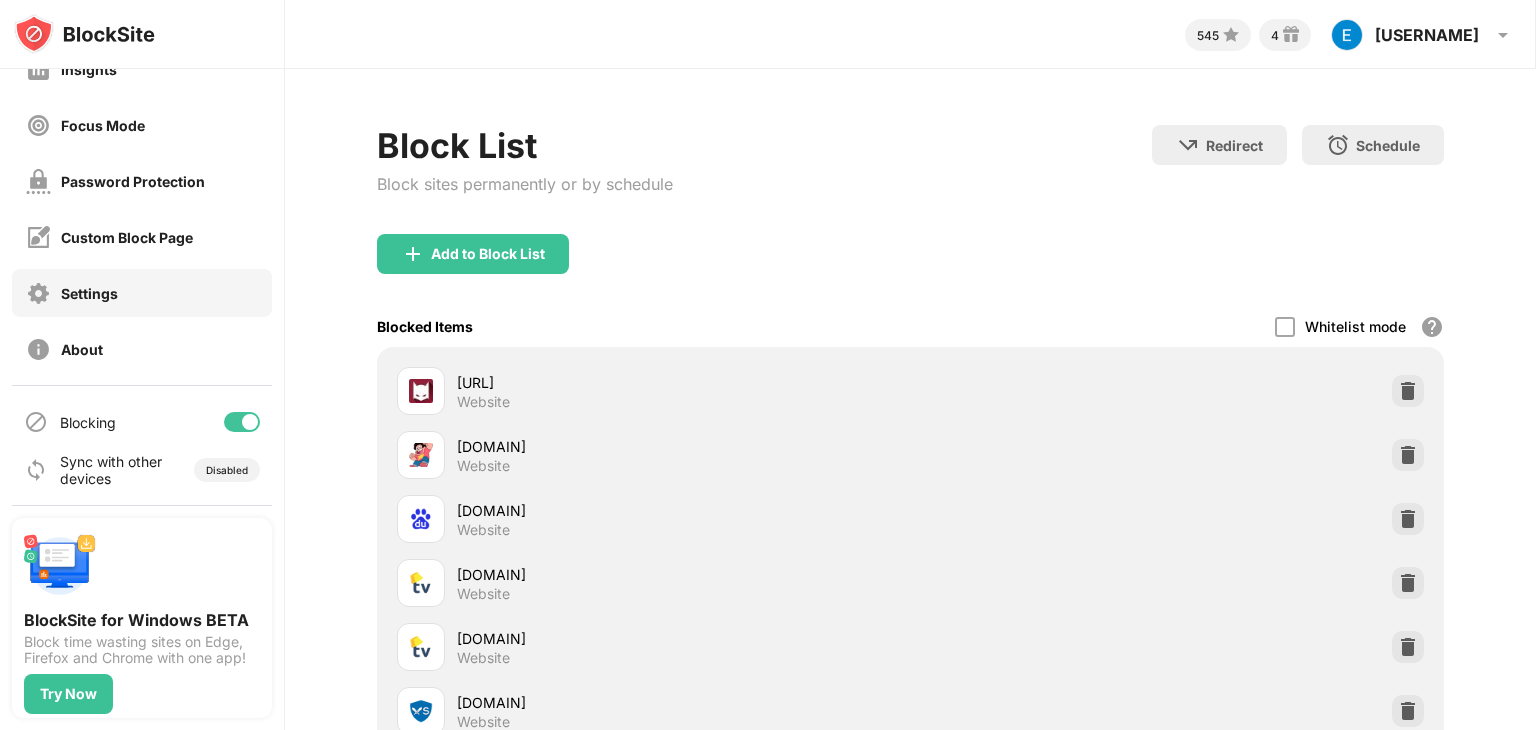 click on "Settings" at bounding box center (142, 293) 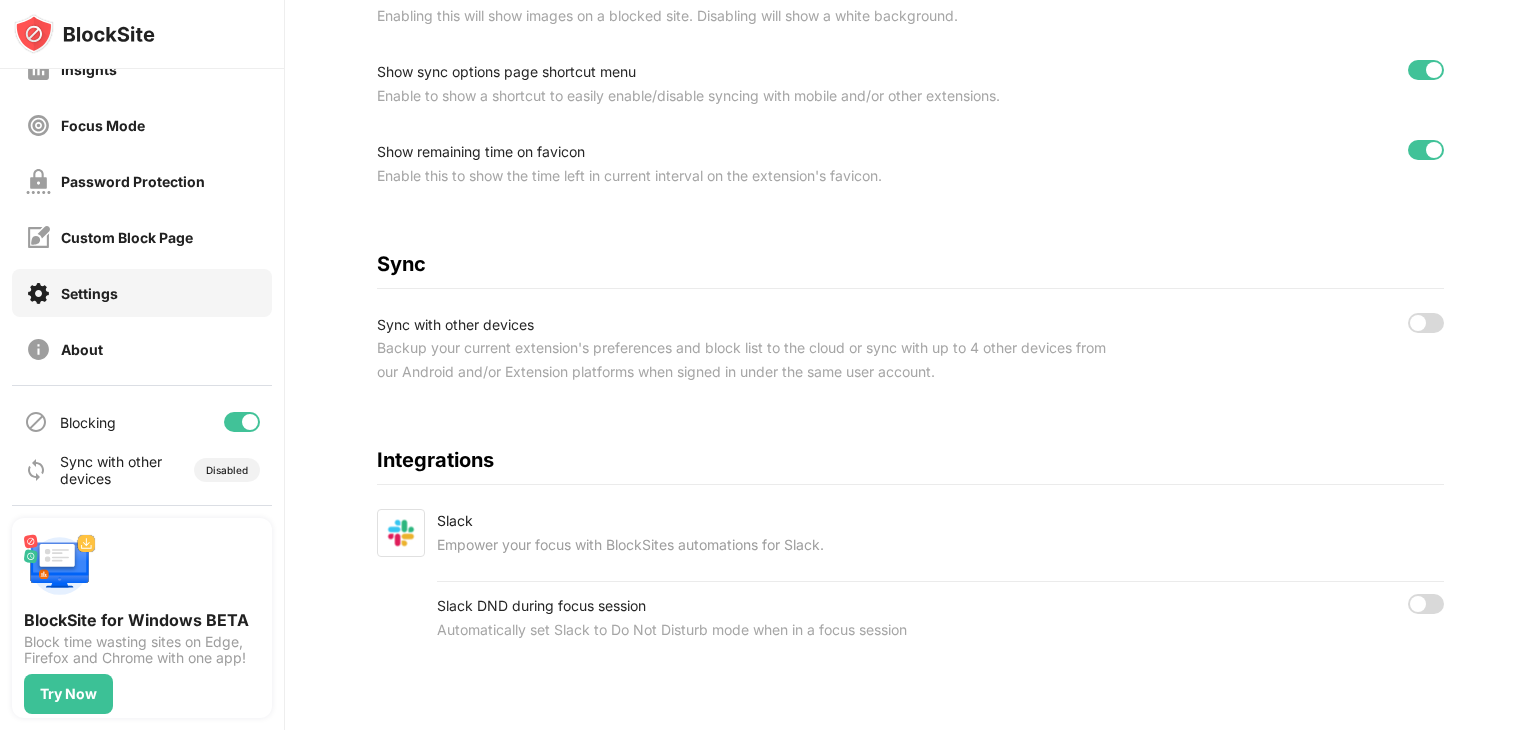 scroll, scrollTop: 840, scrollLeft: 0, axis: vertical 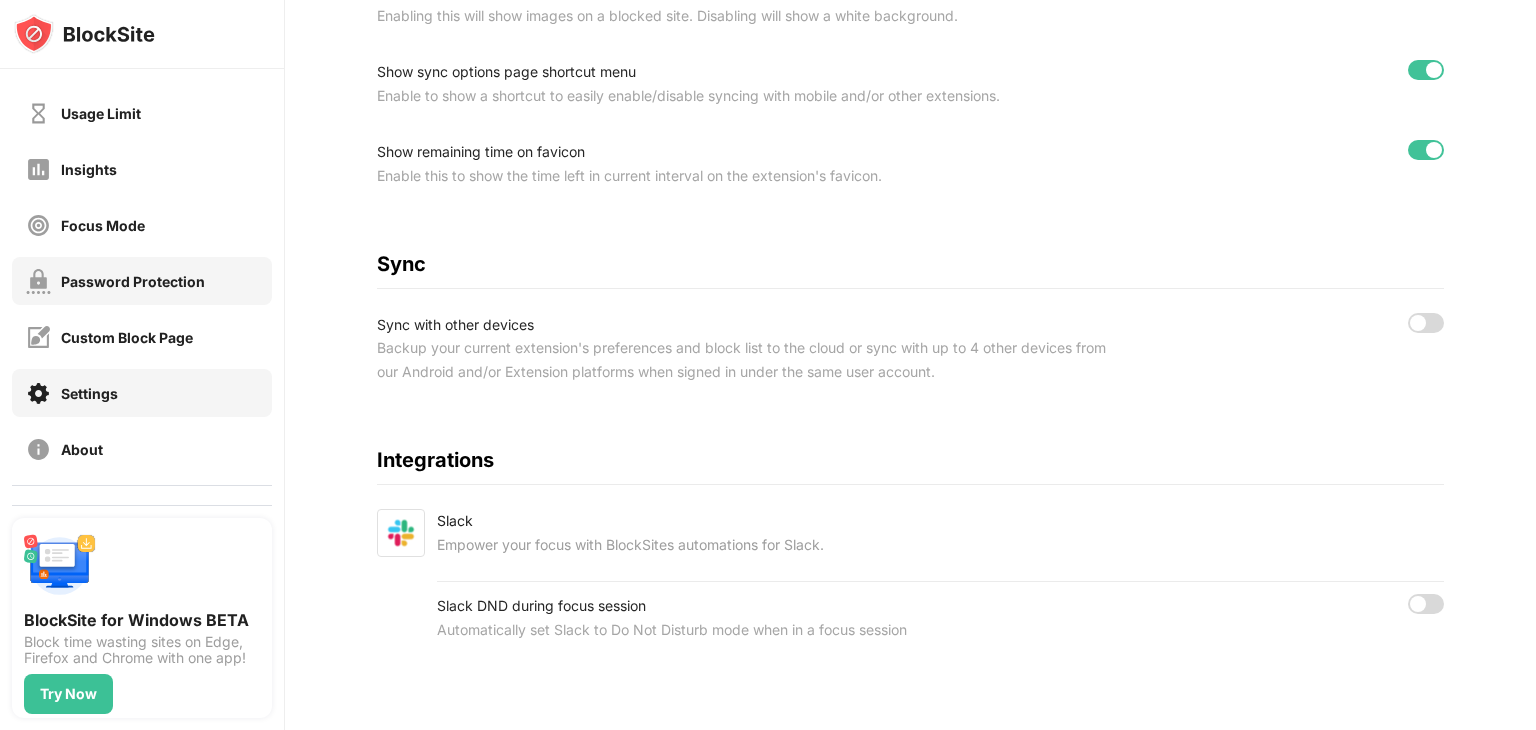 click on "Password Protection" at bounding box center (133, 281) 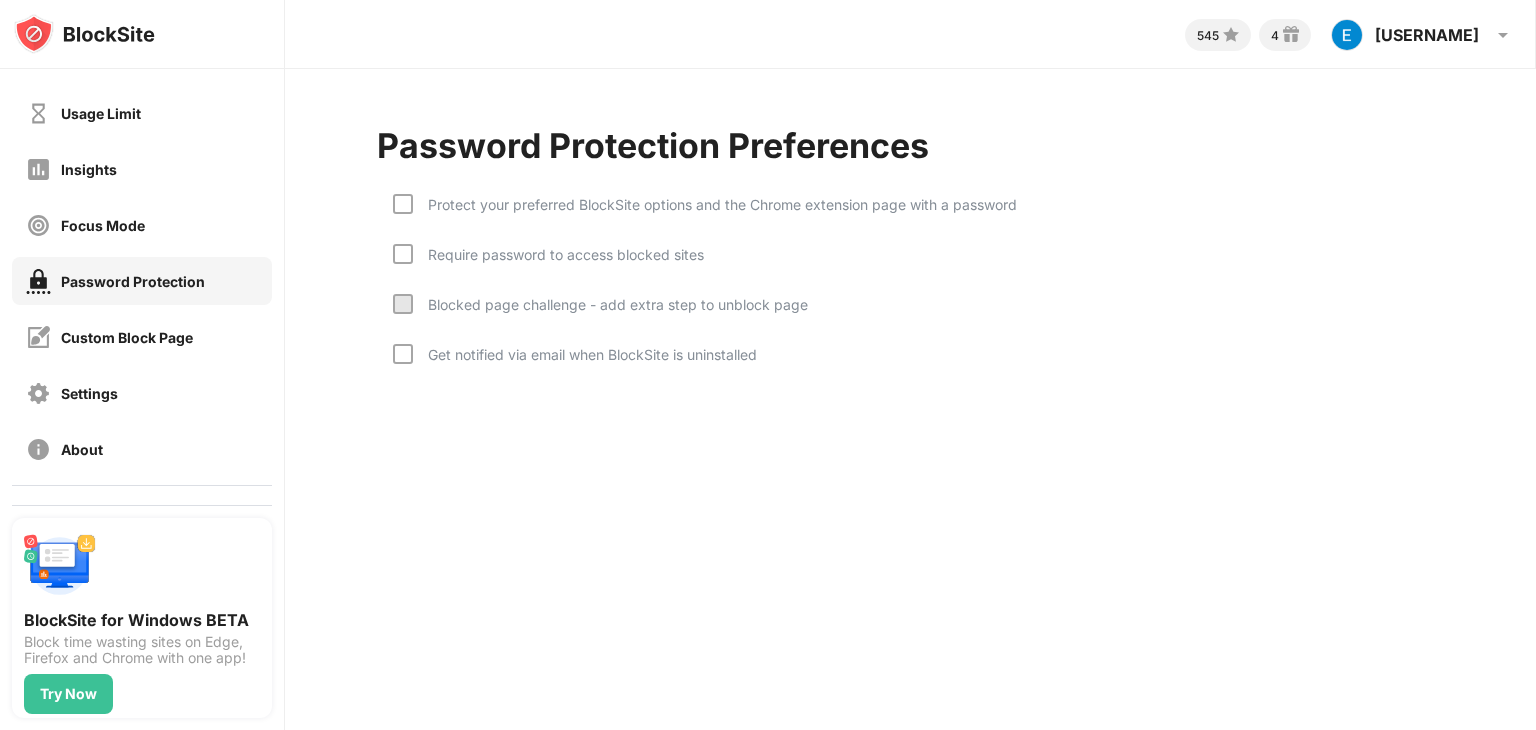click on "Protect your preferred BlockSite options and the Chrome extension page with a password Require password to access blocked sites Blocked page challenge - add extra step to unblock page Get notified via email when BlockSite is uninstalled" at bounding box center [910, 284] 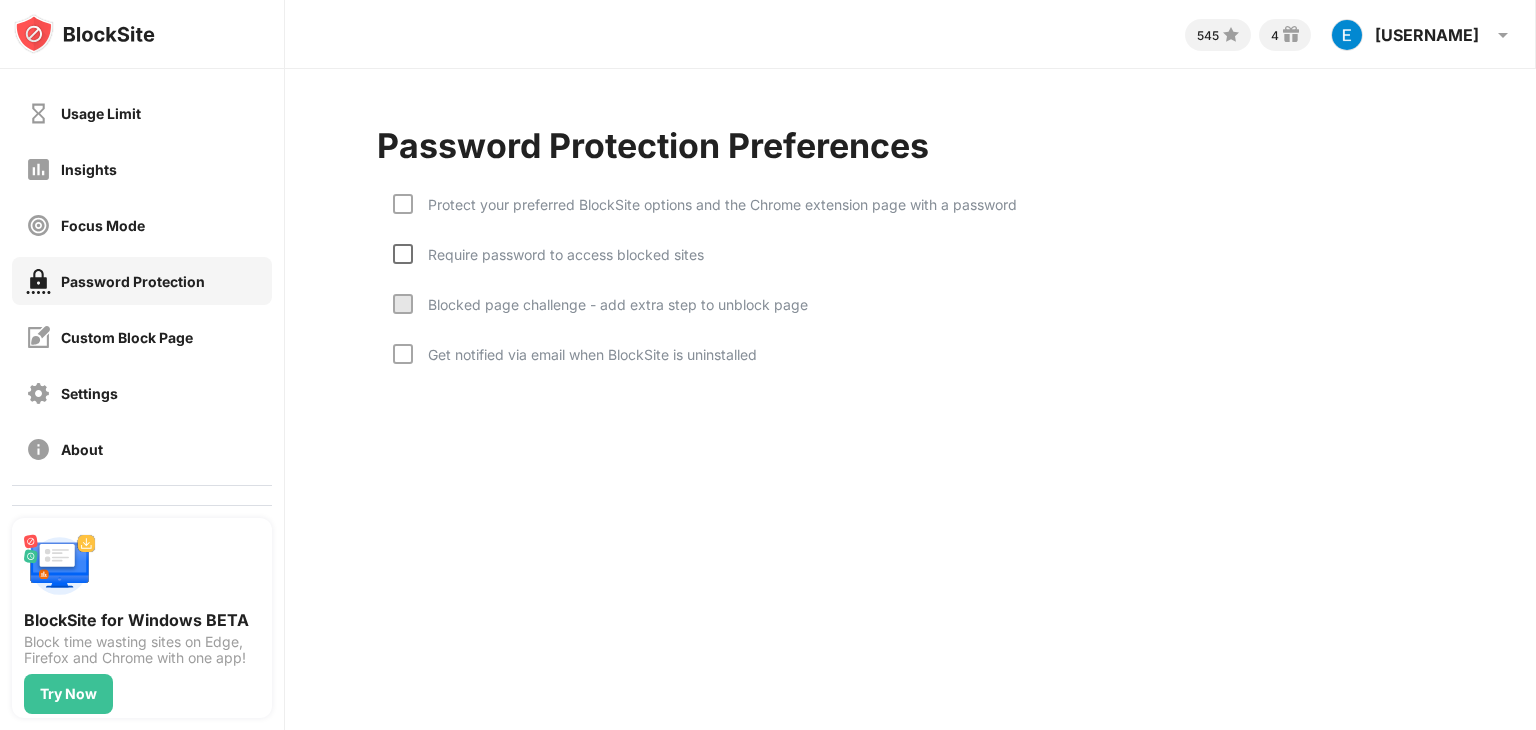 click at bounding box center (403, 254) 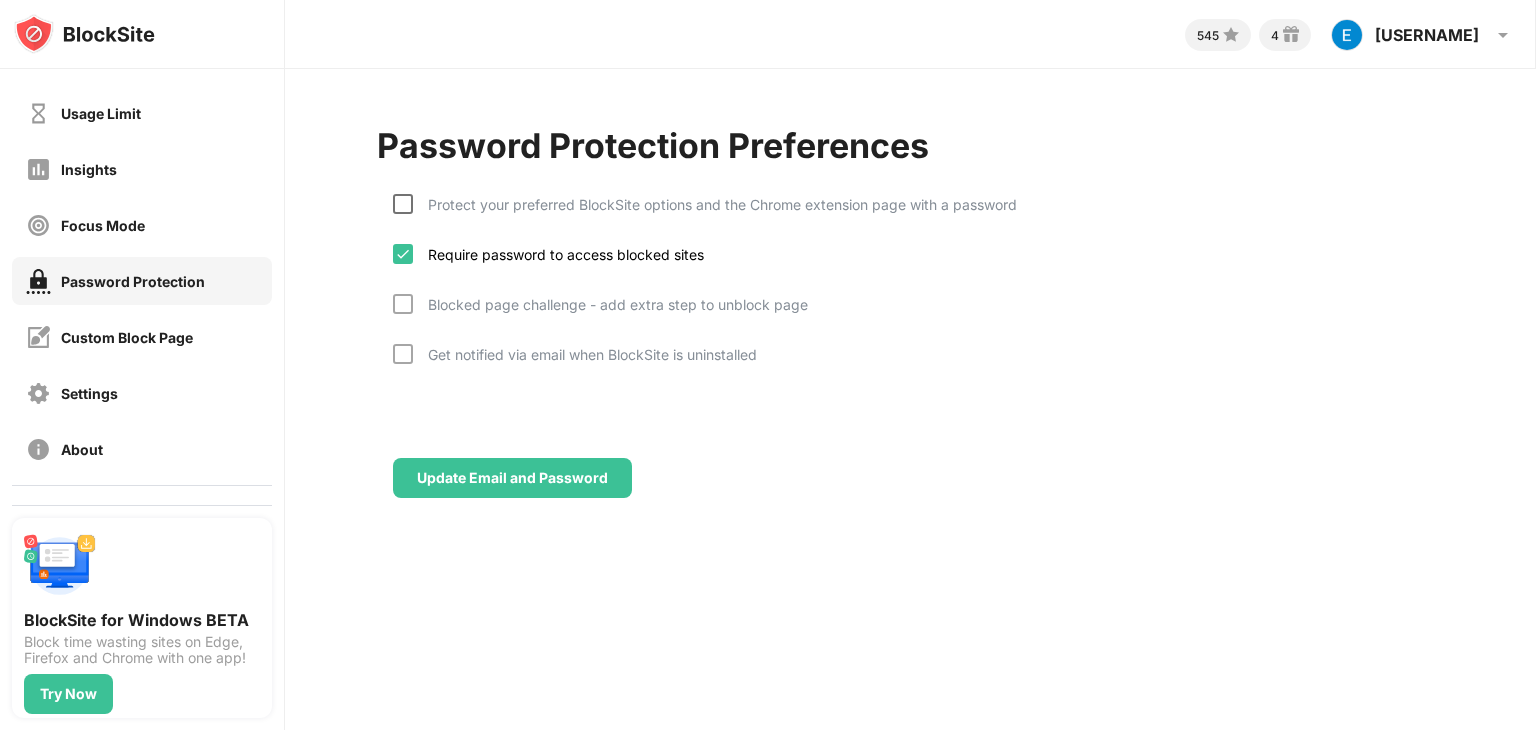 click at bounding box center (403, 204) 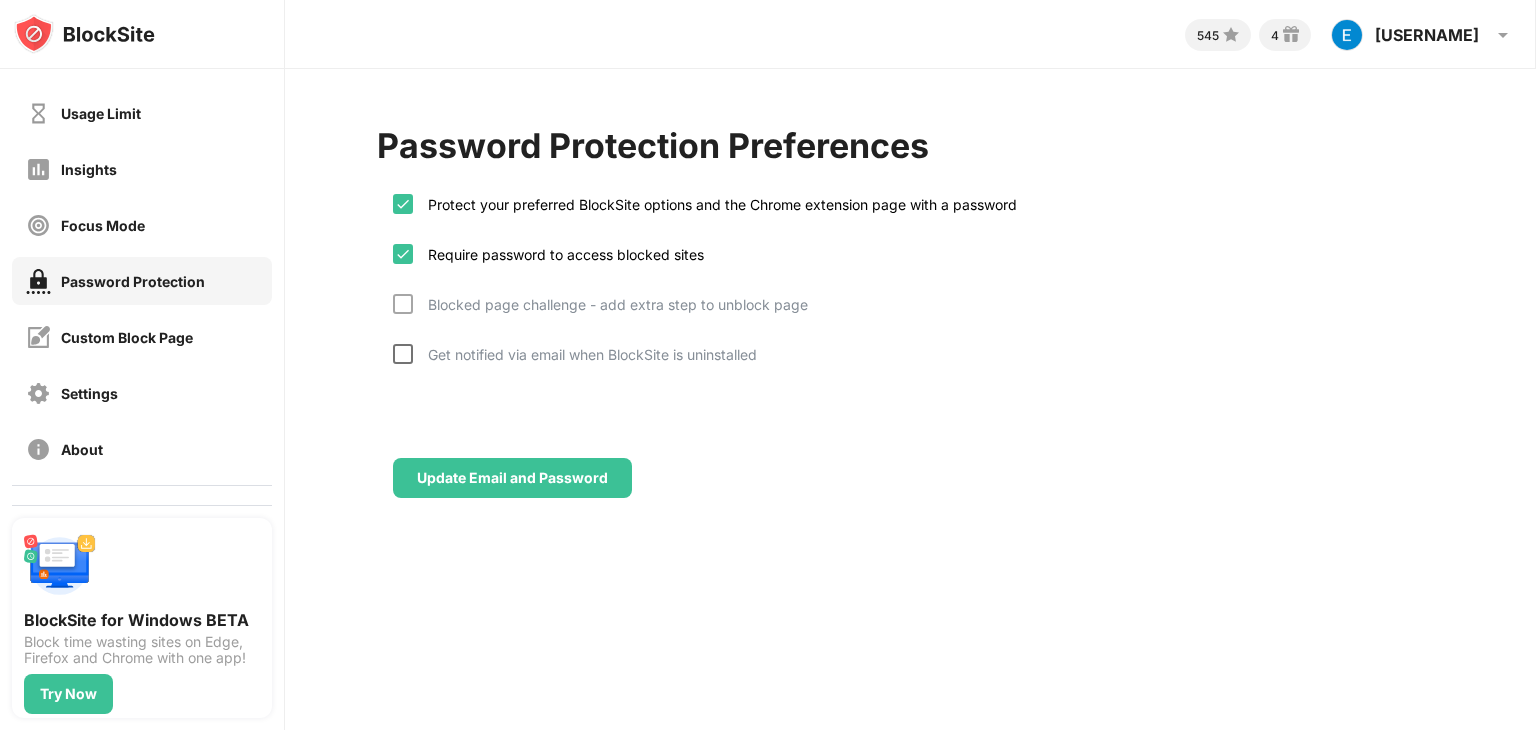 click at bounding box center [403, 354] 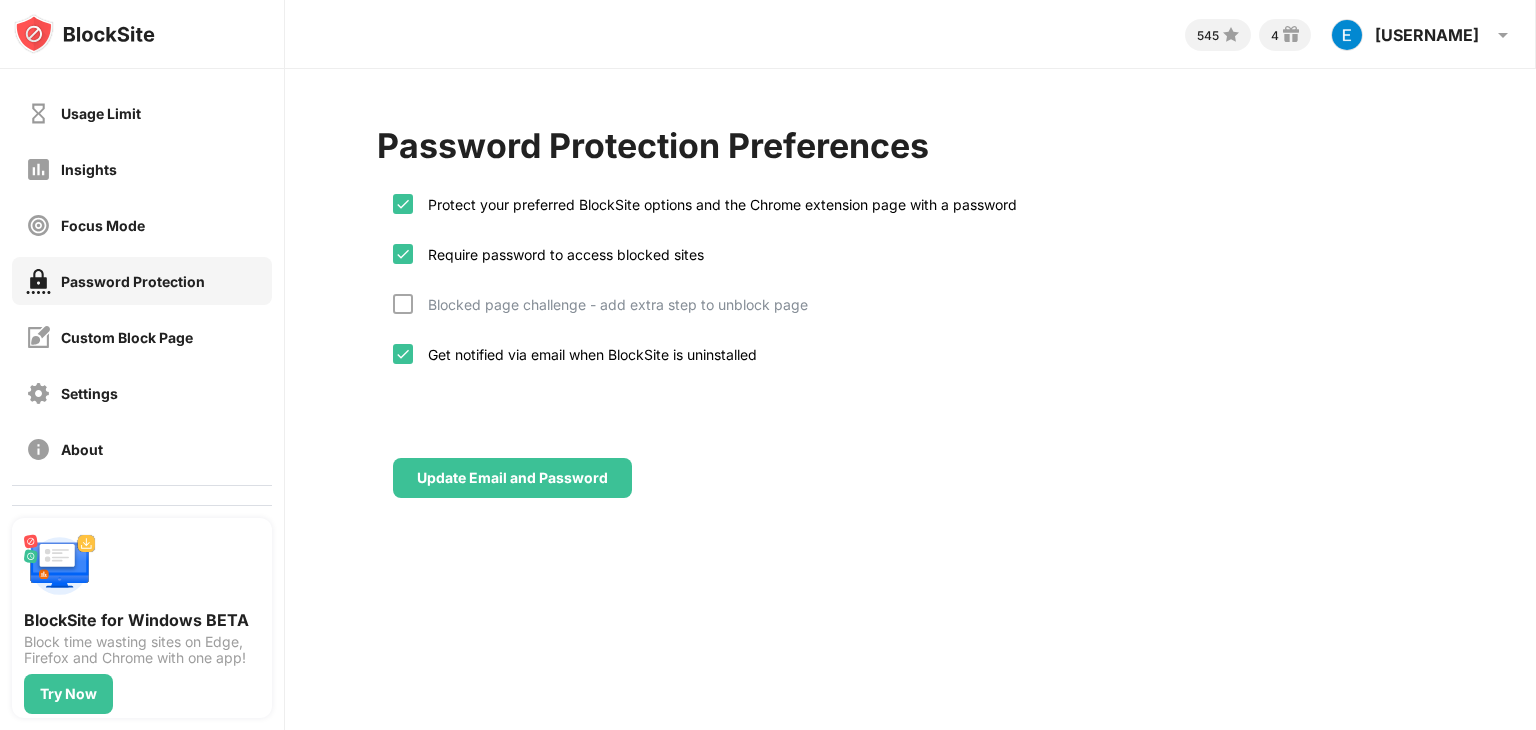 click on "Blocked page challenge - add extra step to unblock page" at bounding box center [610, 304] 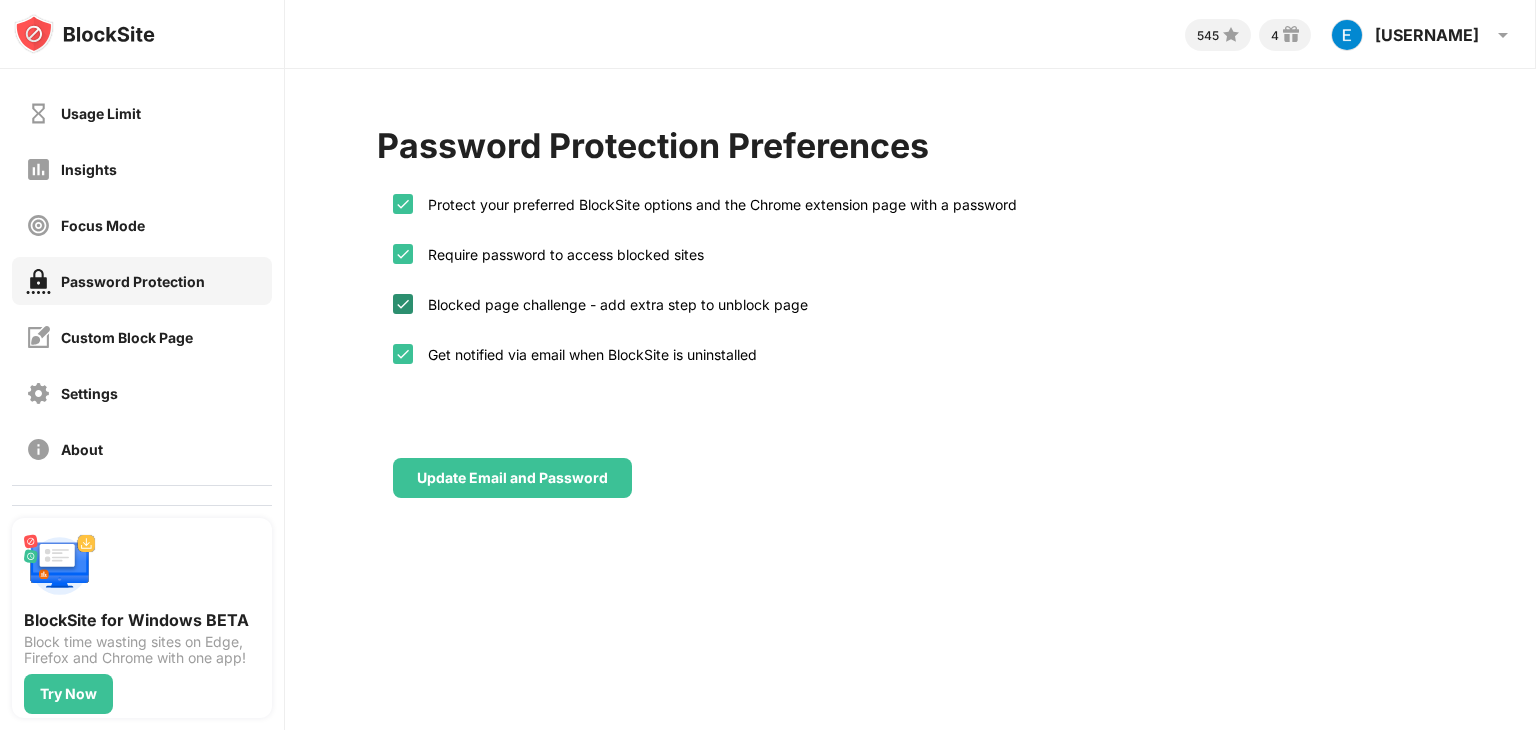 click at bounding box center [403, 304] 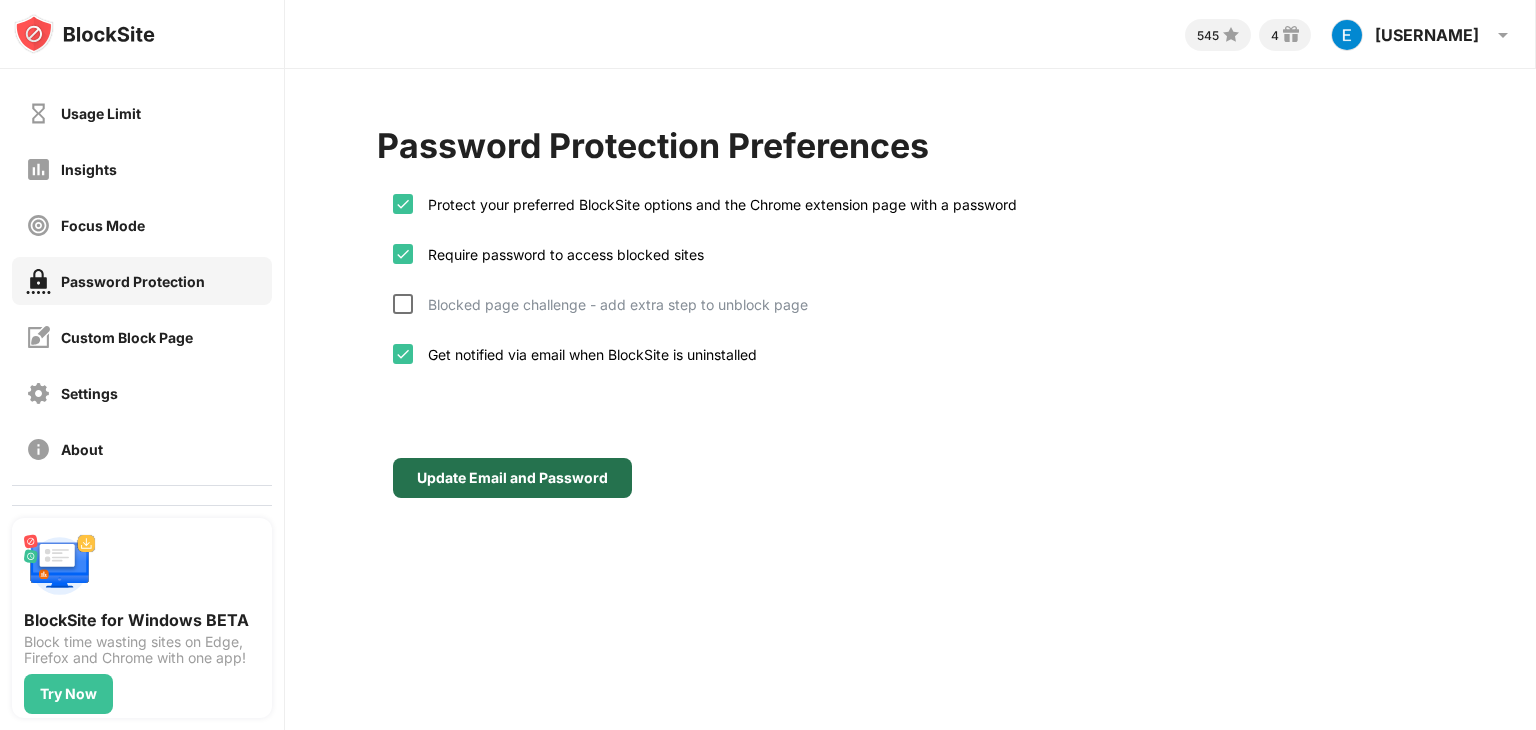 click on "Update Email and Password" at bounding box center [512, 478] 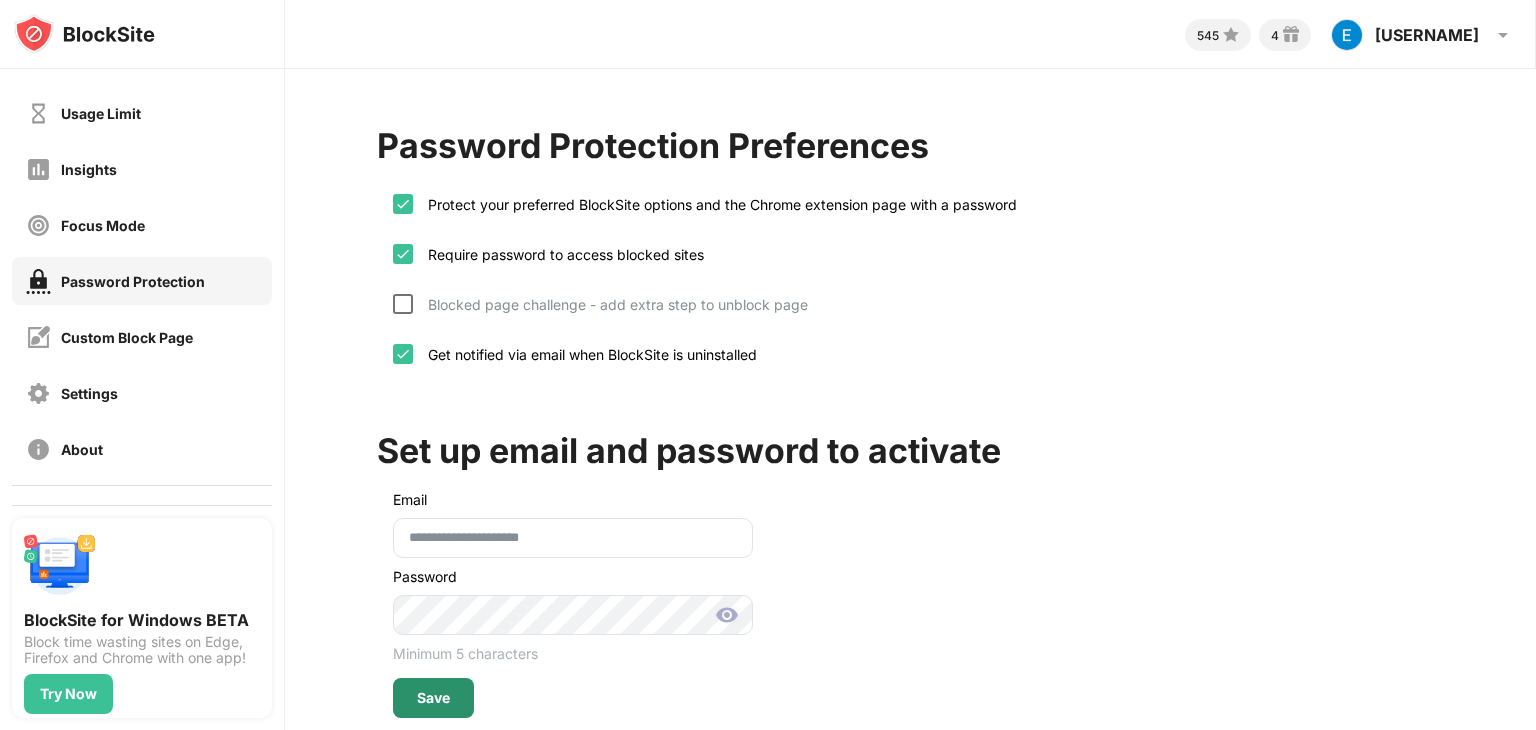 click on "Save" at bounding box center (433, 698) 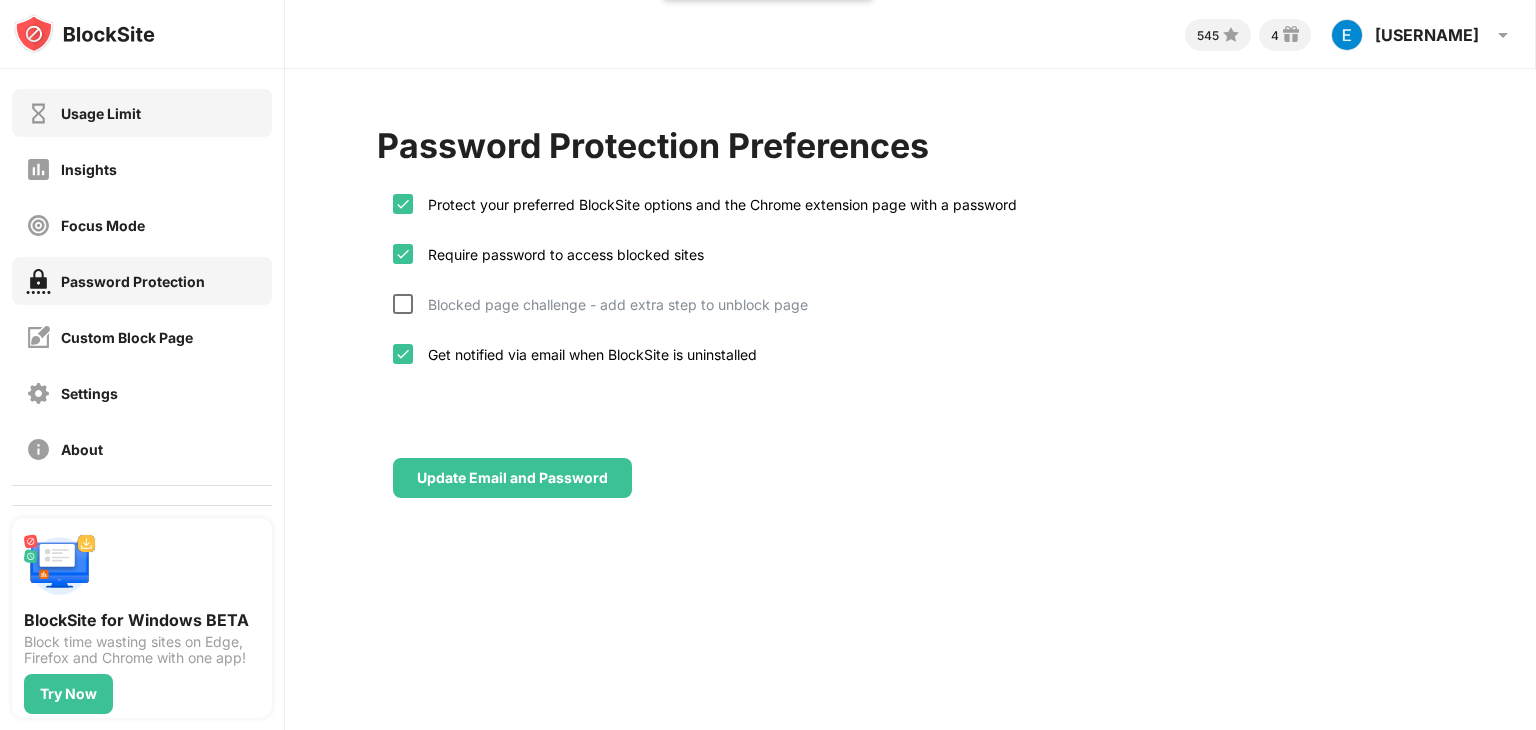 click on "Usage Limit" at bounding box center (101, 113) 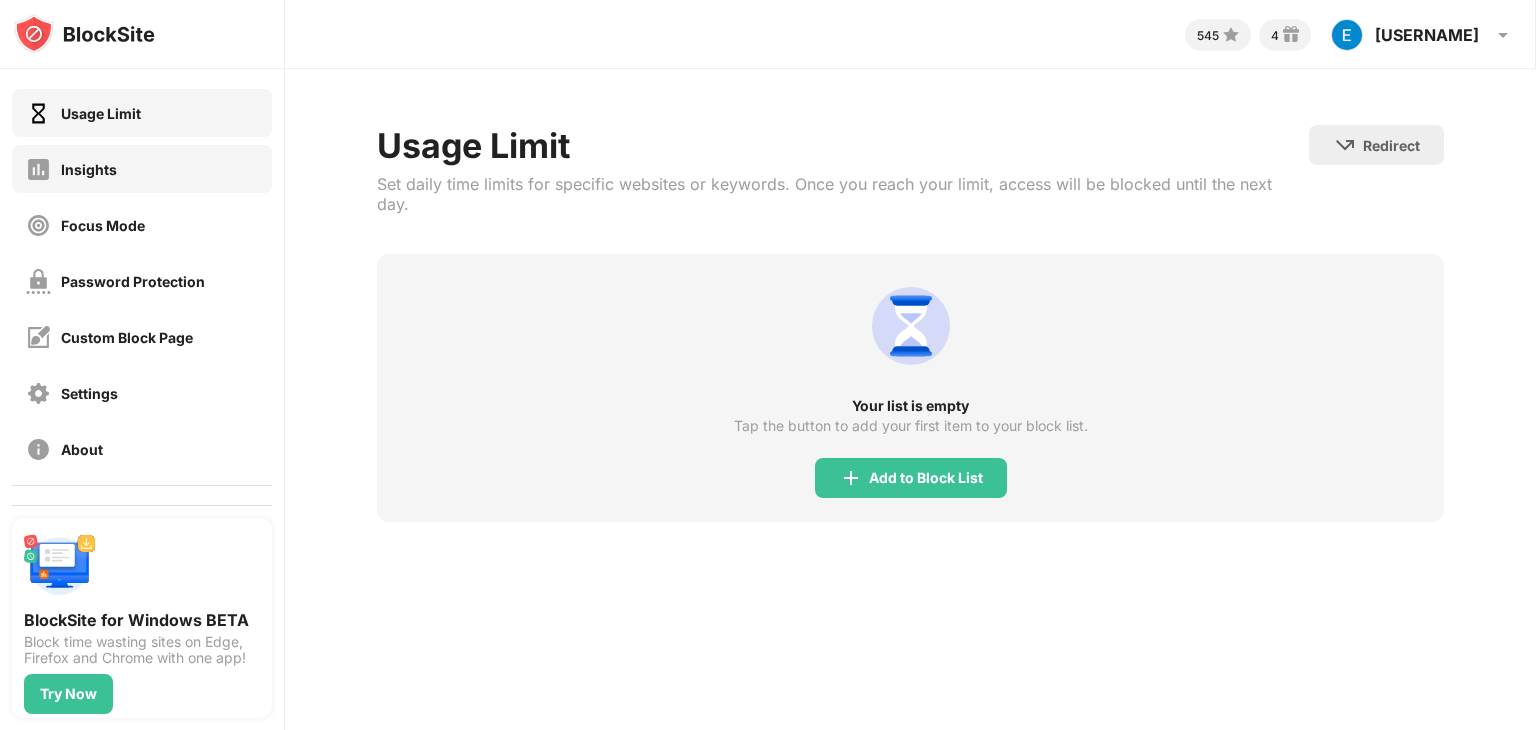 click on "Insights" at bounding box center (142, 169) 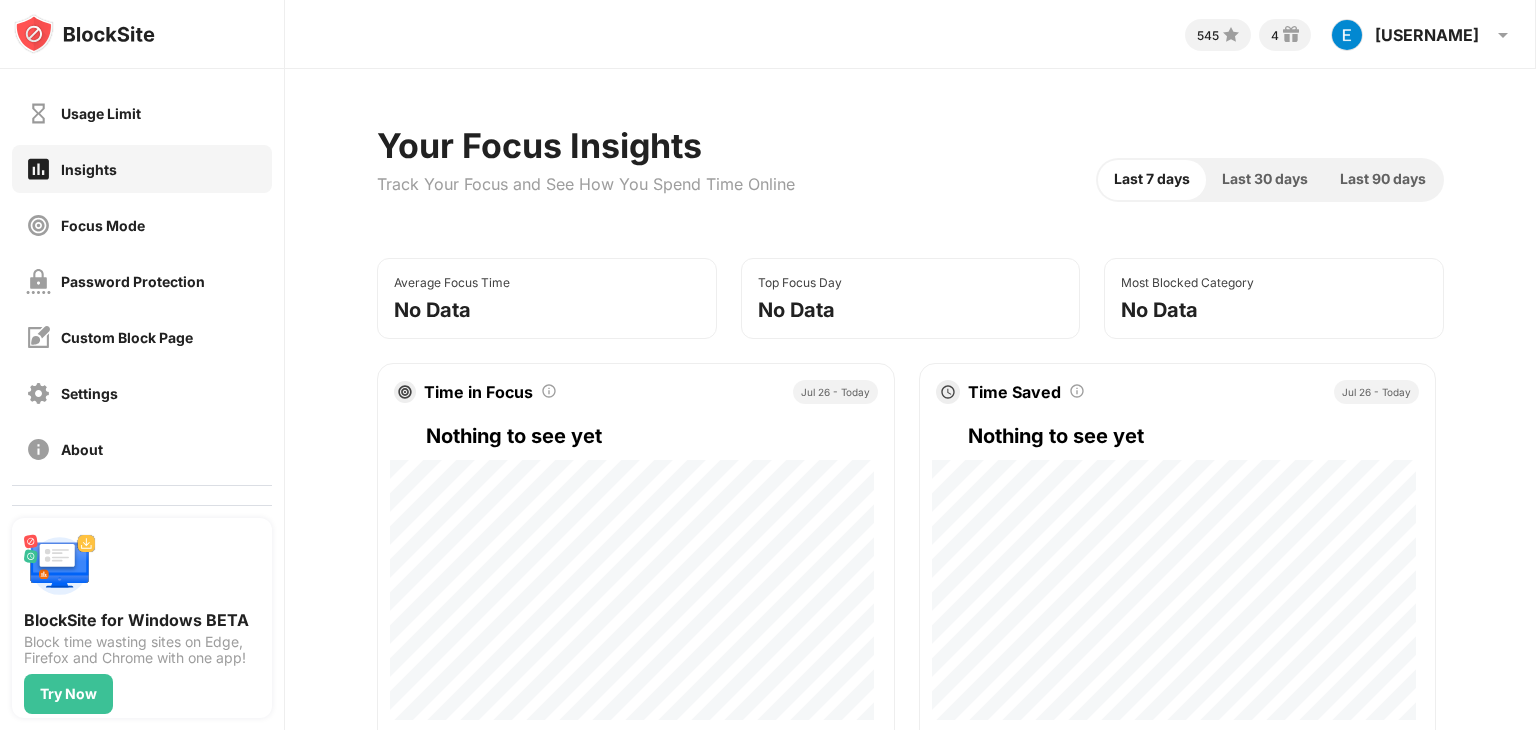 click on "Usage Limit" at bounding box center [142, 113] 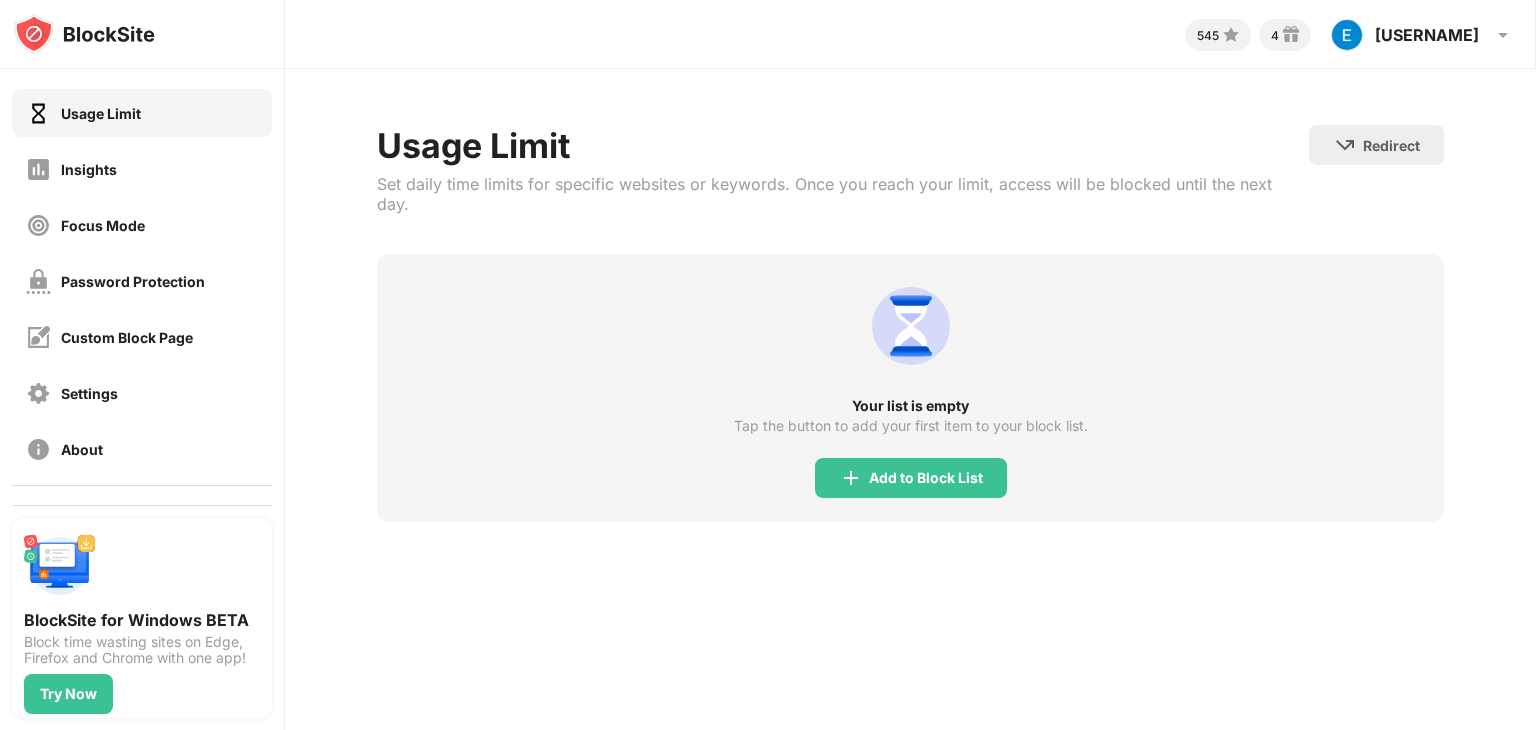 click on "Your list is empty Tap the button to add your first item to your block list. Add to Block List" at bounding box center [910, 388] 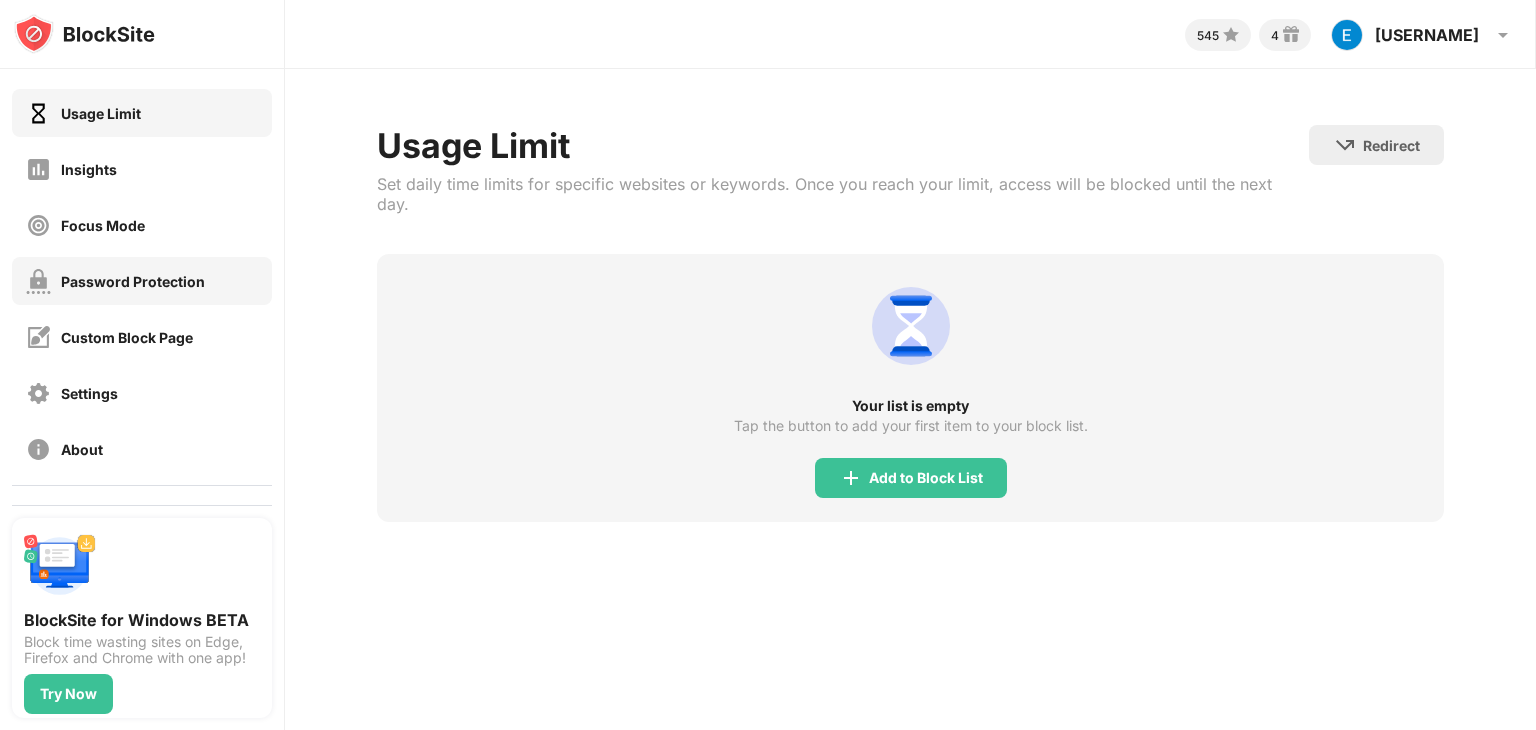 click on "Password Protection" at bounding box center [115, 281] 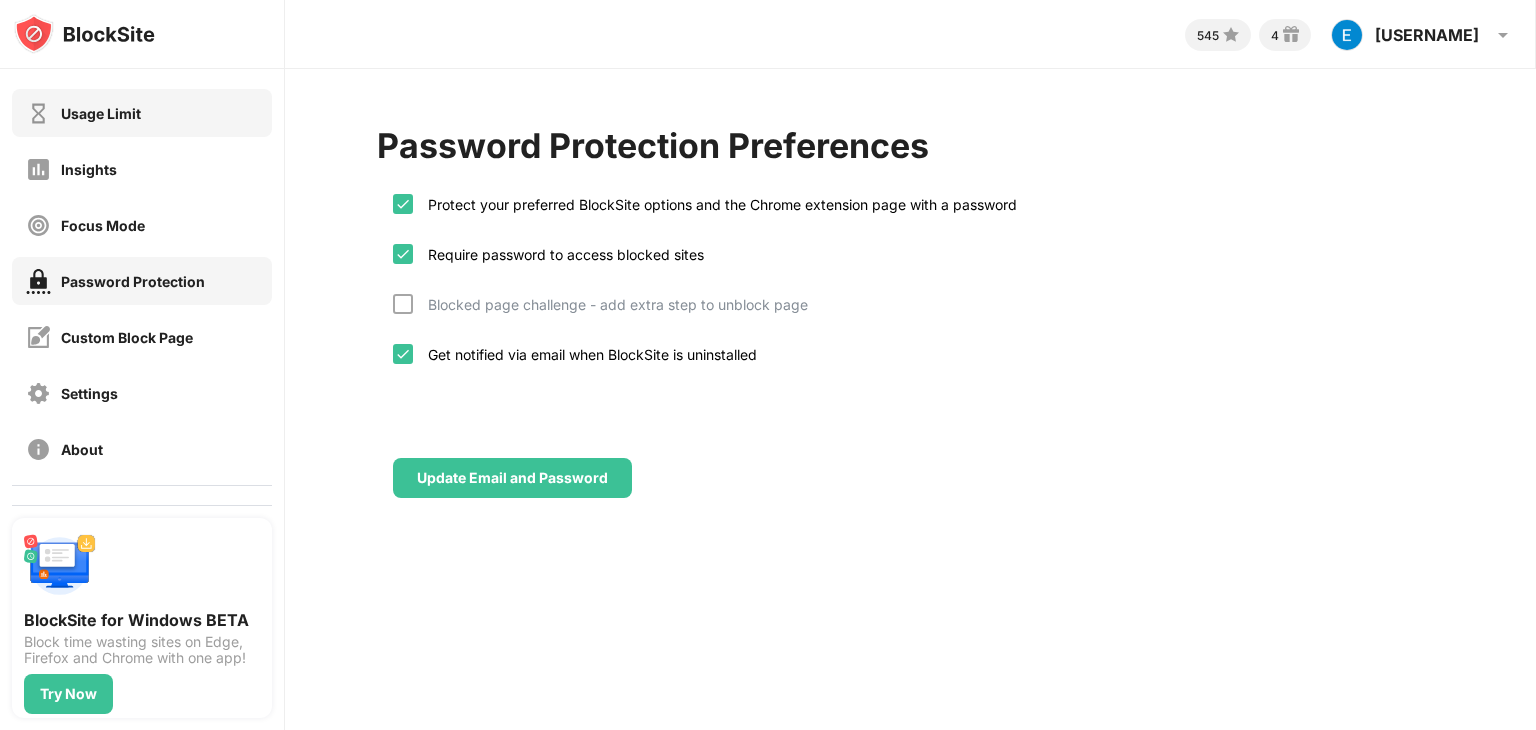 click on "Usage Limit" at bounding box center (142, 113) 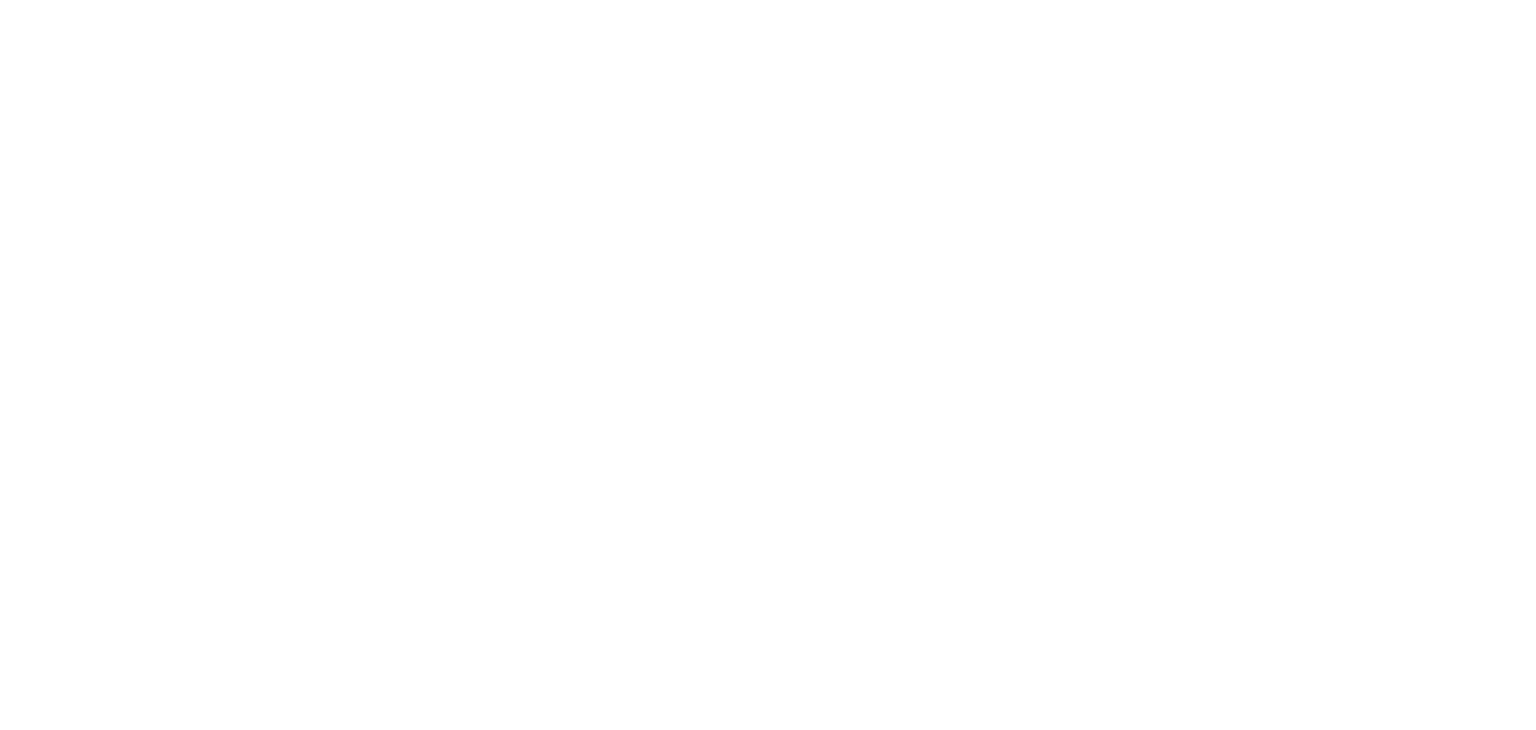 scroll, scrollTop: 0, scrollLeft: 0, axis: both 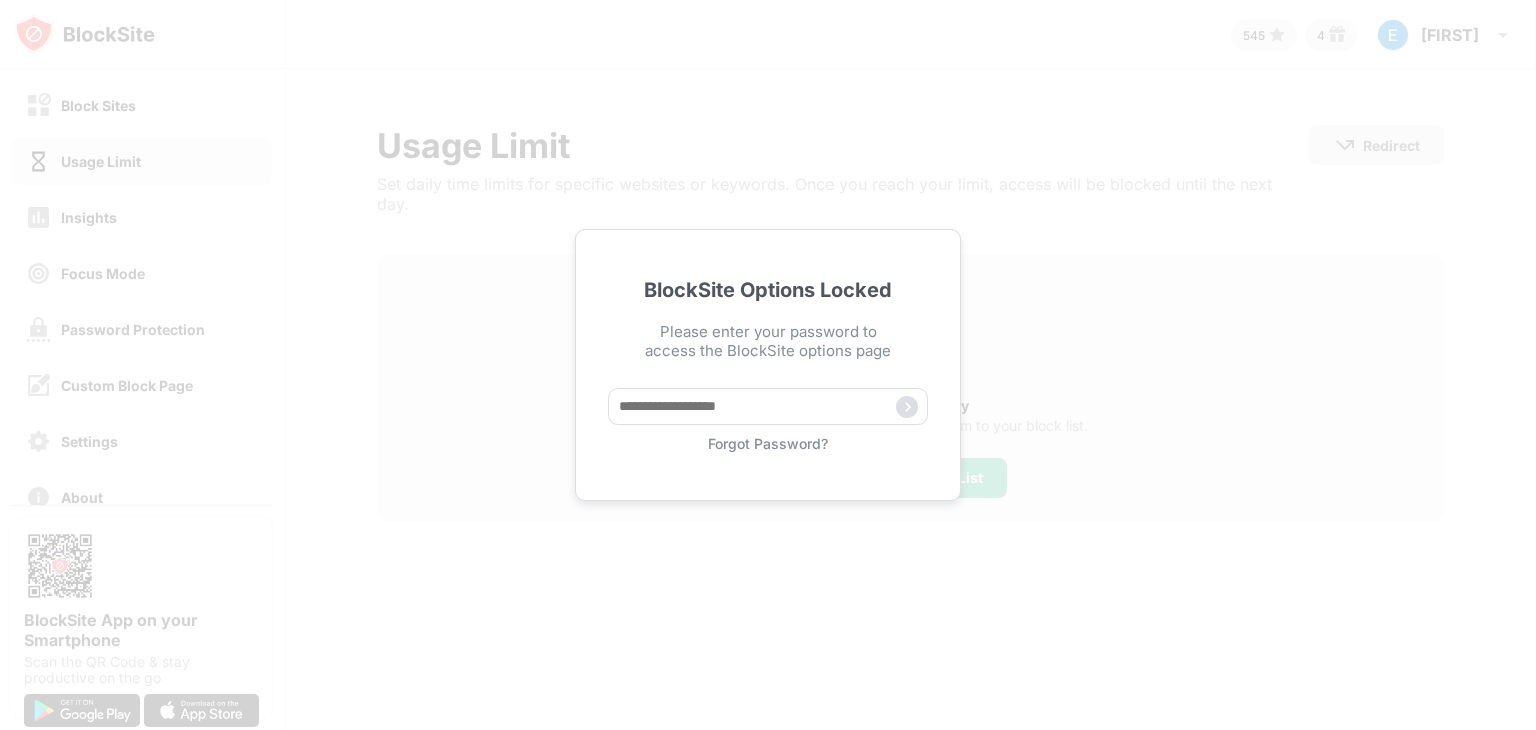 click on "BlockSite Options Locked Please enter your password to access the BlockSite options page Forgot Password?" at bounding box center [768, 365] 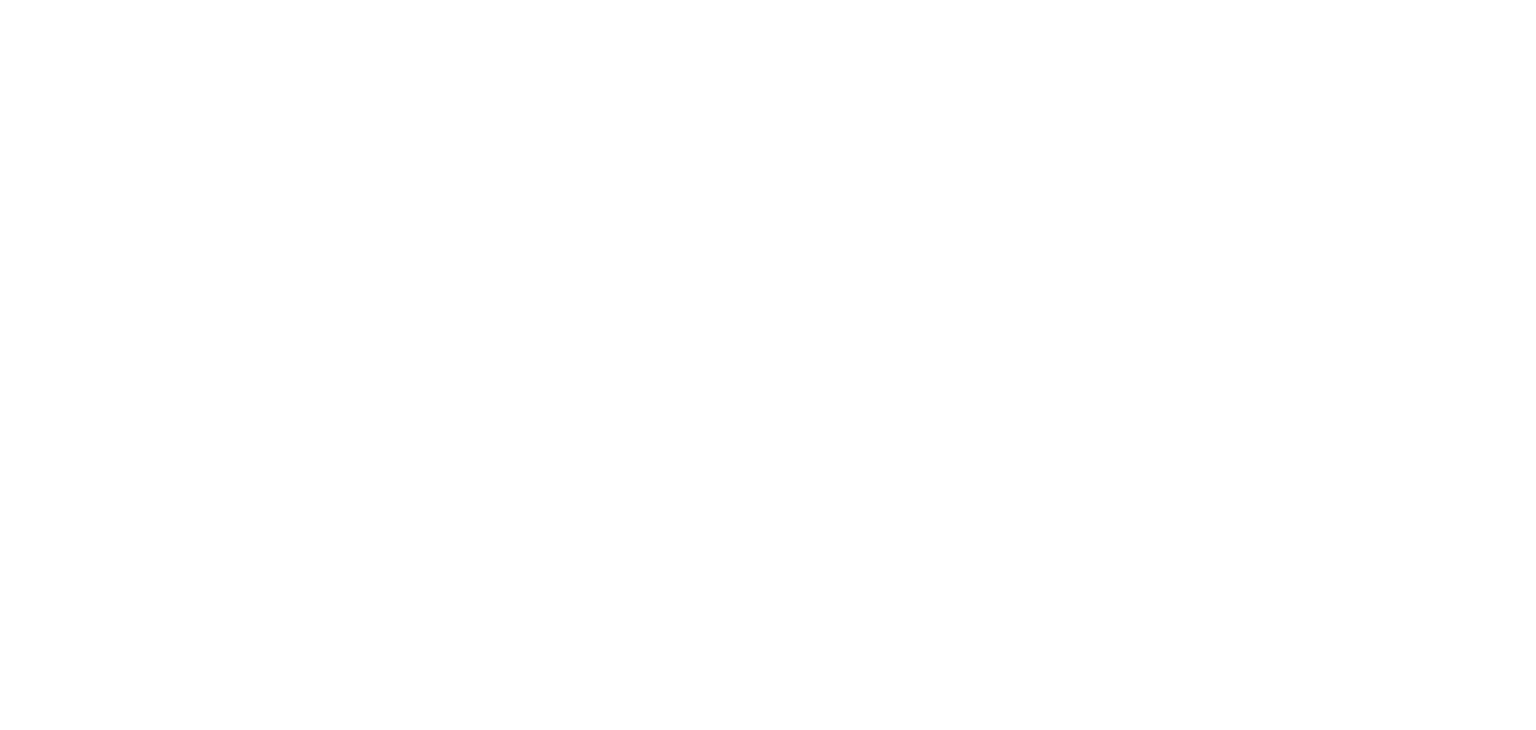 scroll, scrollTop: 0, scrollLeft: 0, axis: both 